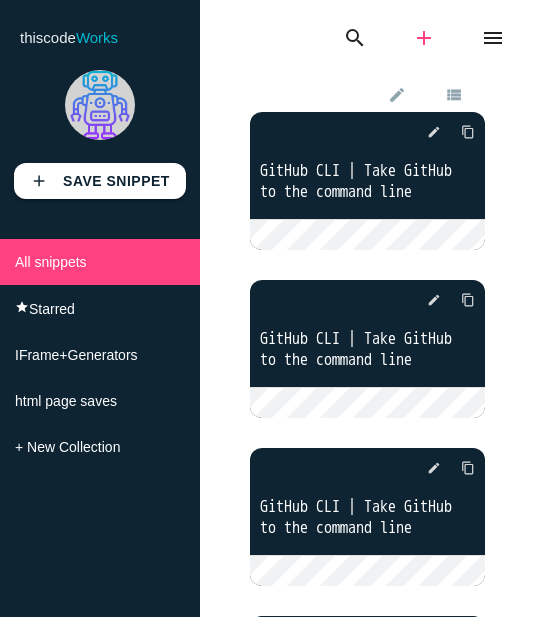 click on "add" at bounding box center [424, 38] 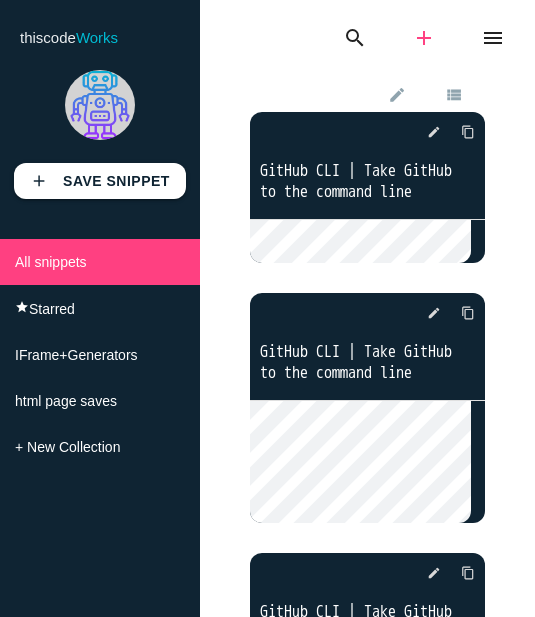 scroll, scrollTop: 0, scrollLeft: 0, axis: both 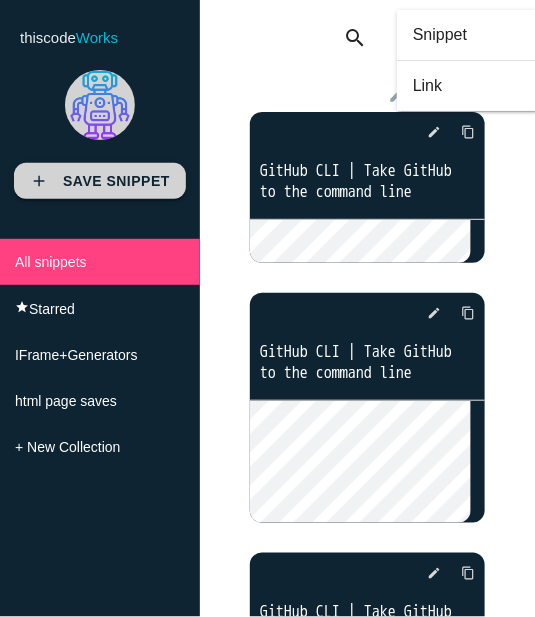 click on "Save Snippet" at bounding box center (116, 181) 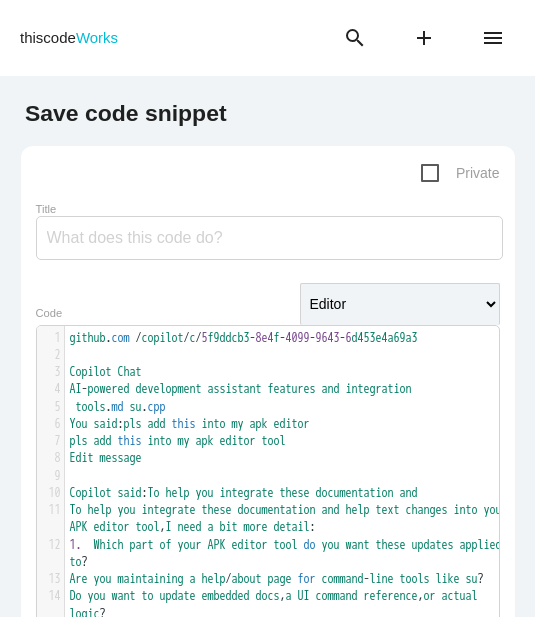 scroll, scrollTop: 0, scrollLeft: 0, axis: both 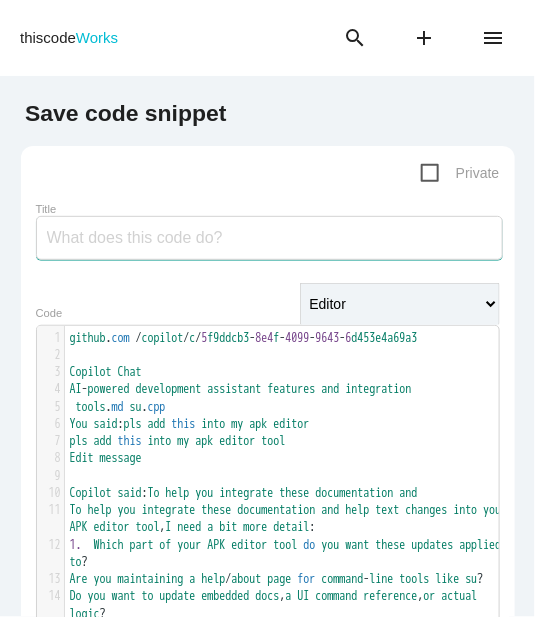 click on "Title" at bounding box center [269, 238] 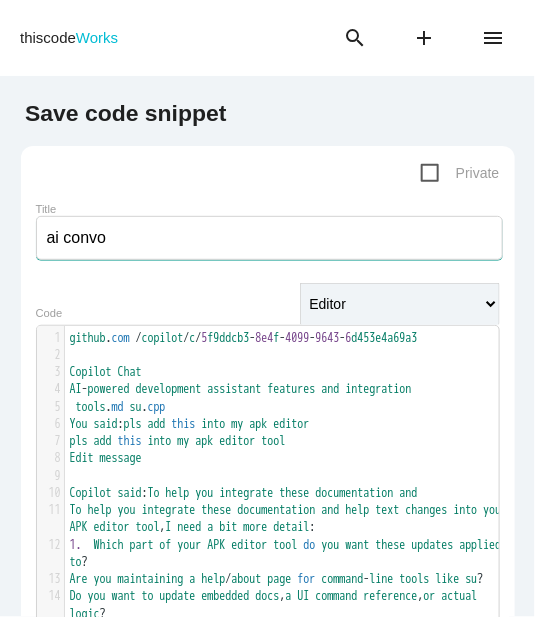 type on "ai convo" 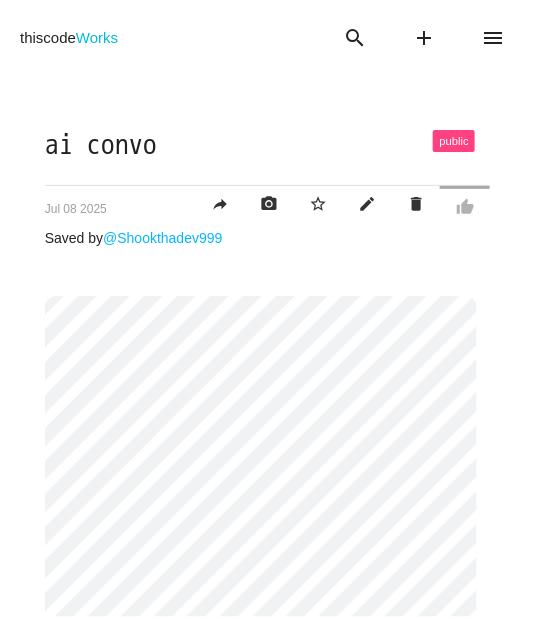 scroll, scrollTop: 0, scrollLeft: 0, axis: both 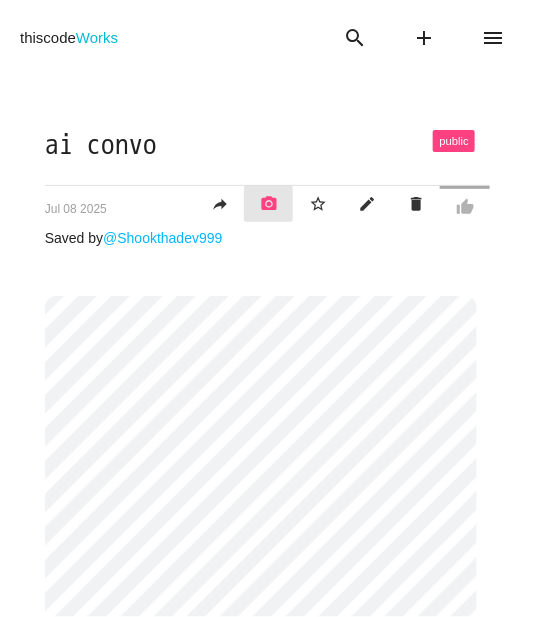 click on "photo_camera" at bounding box center (269, 204) 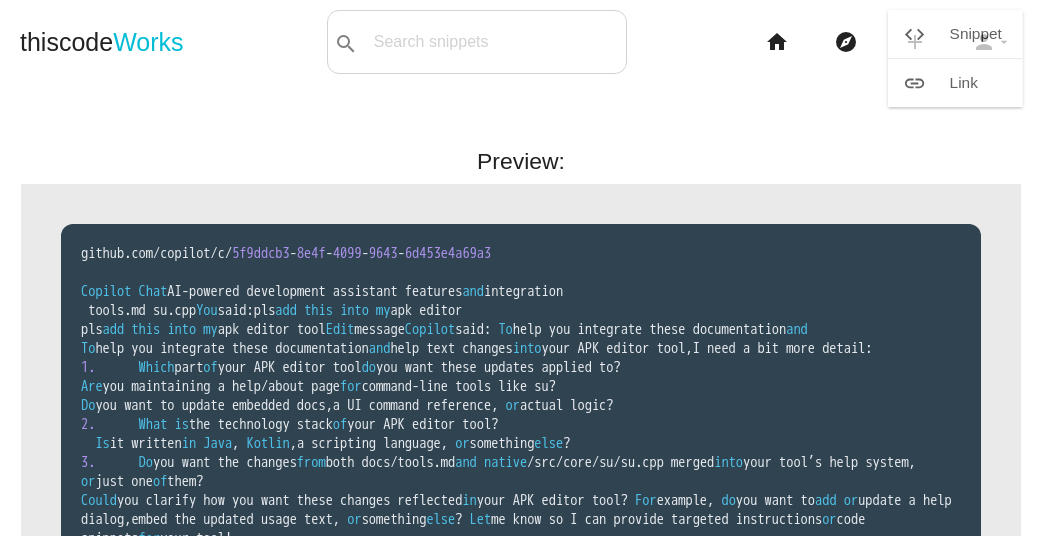 scroll, scrollTop: 0, scrollLeft: 0, axis: both 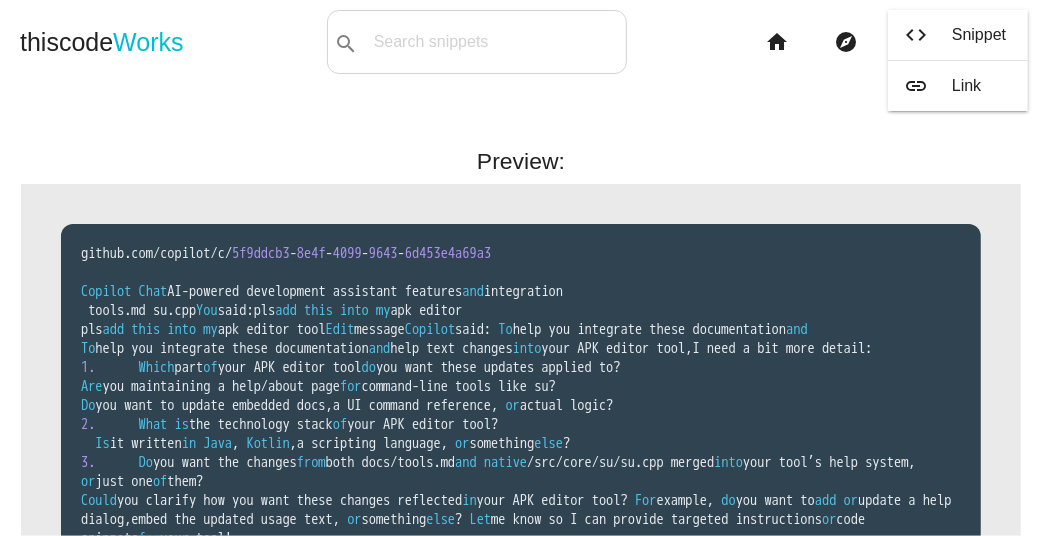 click on "Preview:" at bounding box center [521, 161] 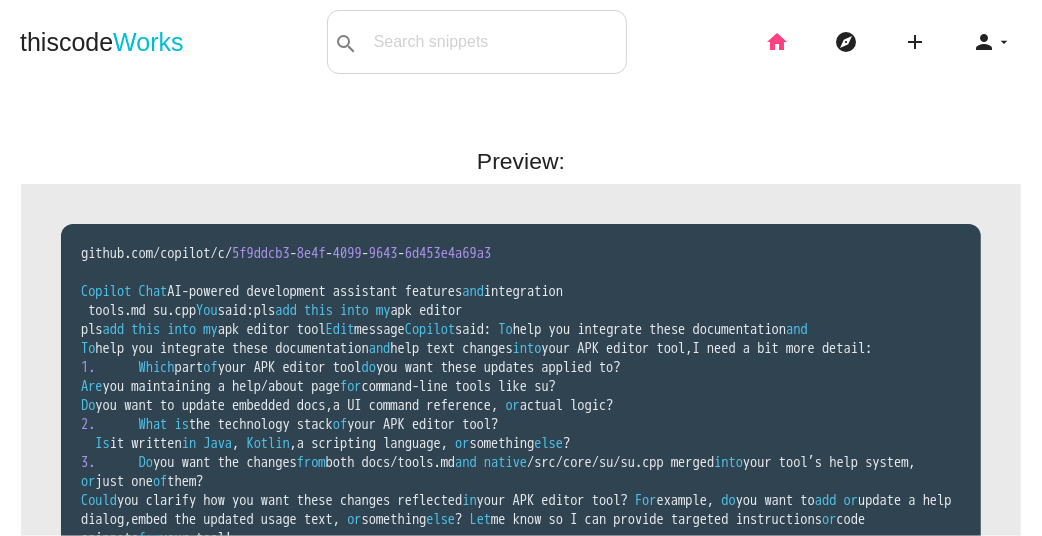 click on "home" at bounding box center (777, 42) 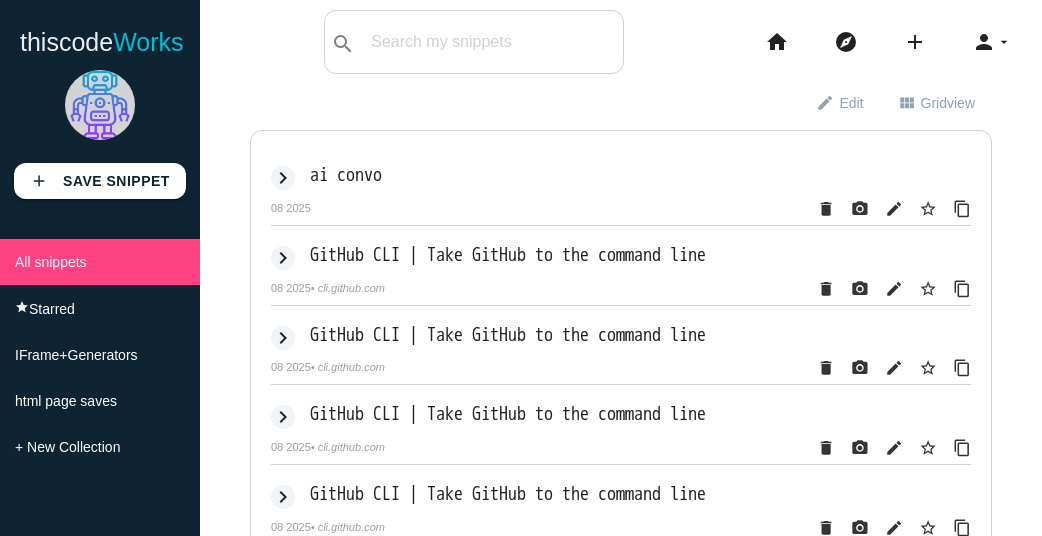scroll, scrollTop: 0, scrollLeft: 0, axis: both 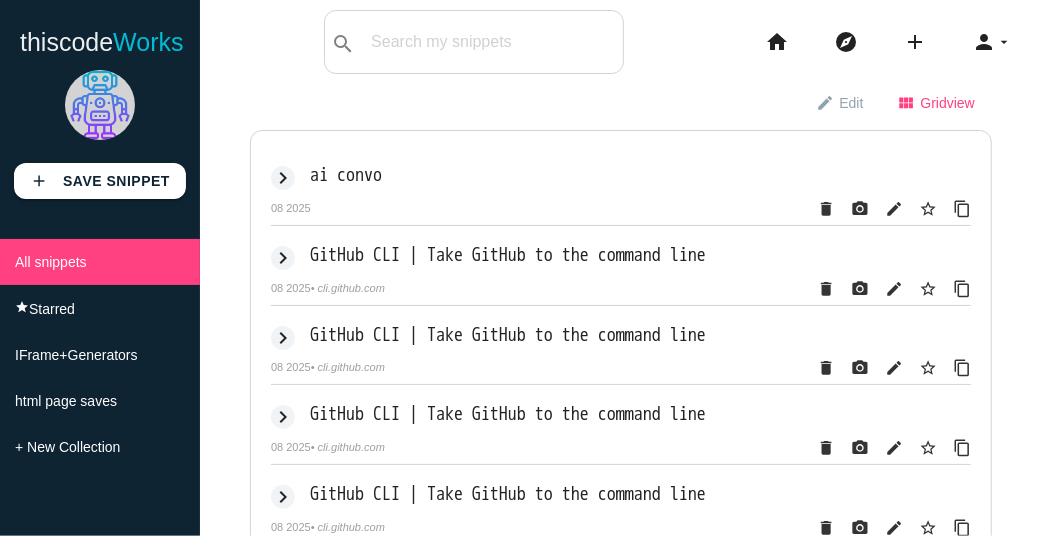 click on "Grid  view" at bounding box center (948, 102) 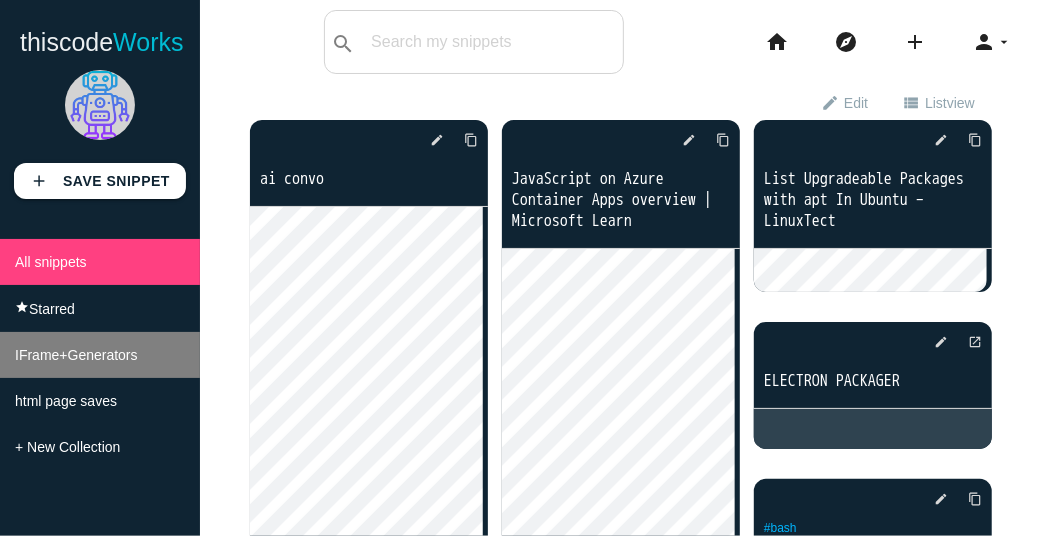 click on "IFrame+Generators" at bounding box center [100, 262] 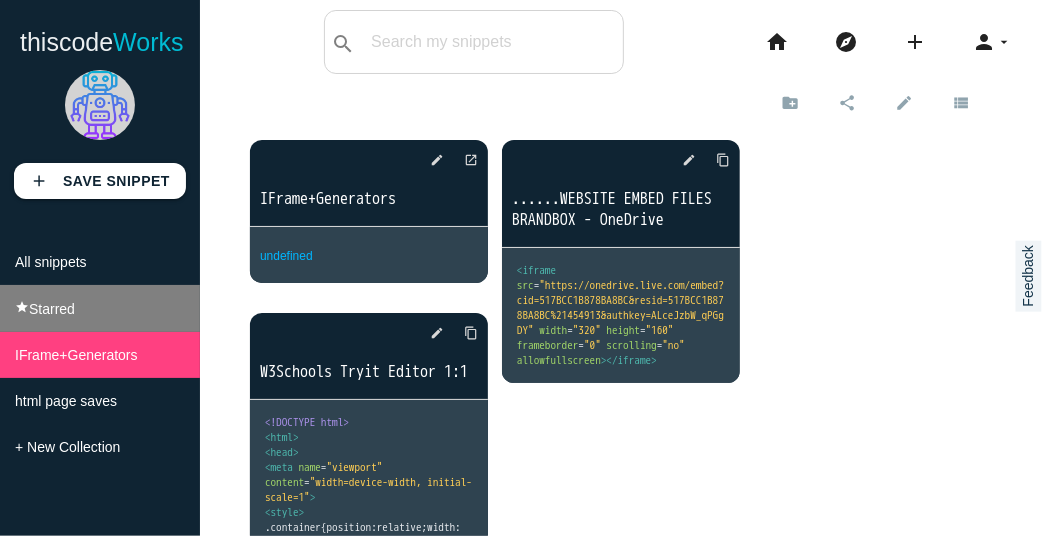 click on "Starred" at bounding box center [52, 309] 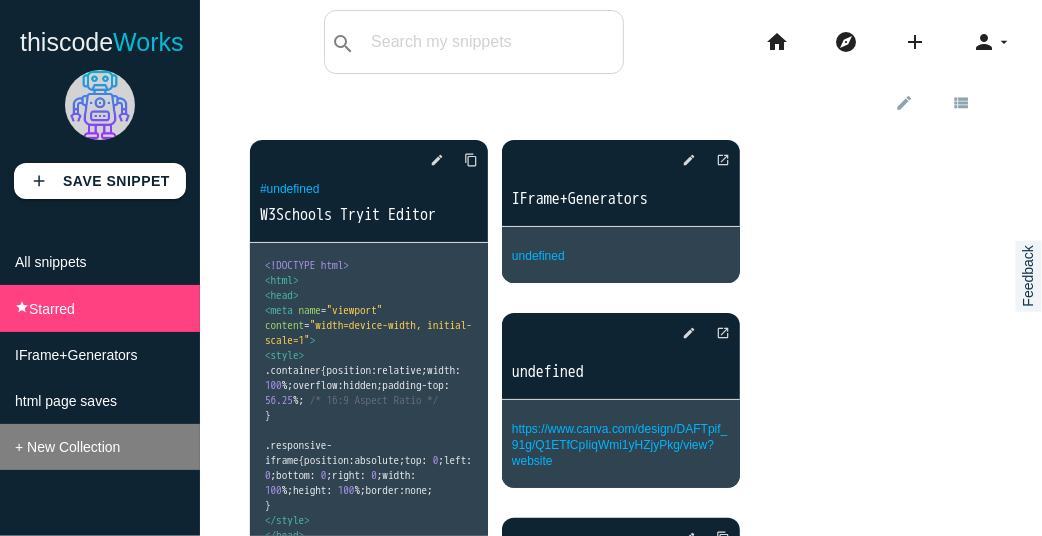 click on "+ New Collection" at bounding box center [67, 447] 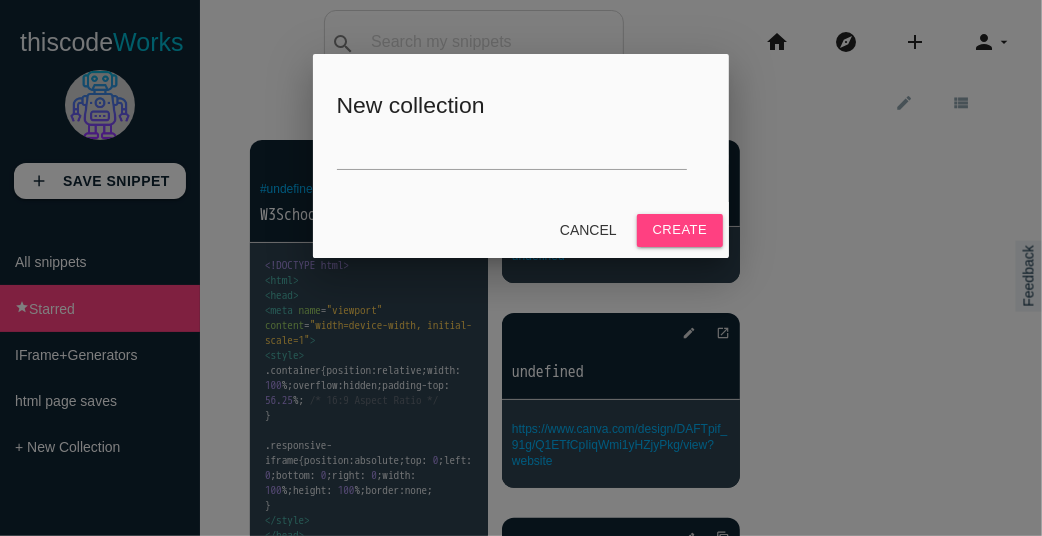 click on "Cancel" at bounding box center (588, 230) 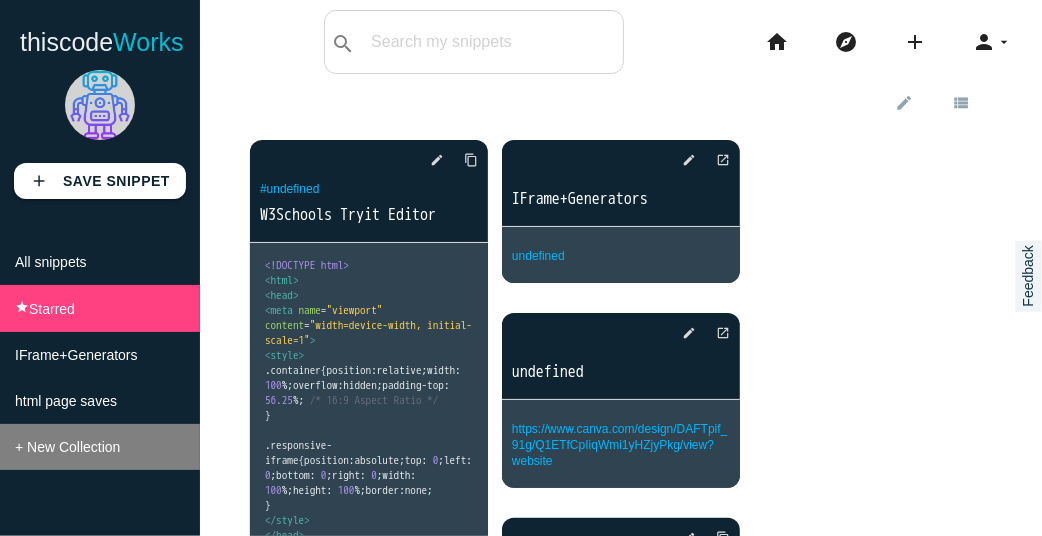 click on "+ New Collection" at bounding box center [67, 447] 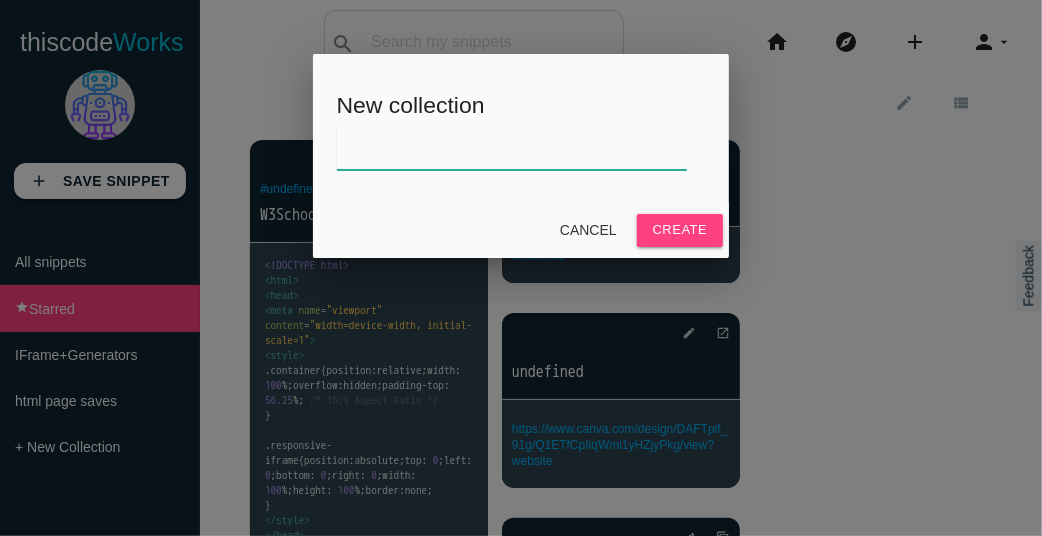 click at bounding box center (512, 148) 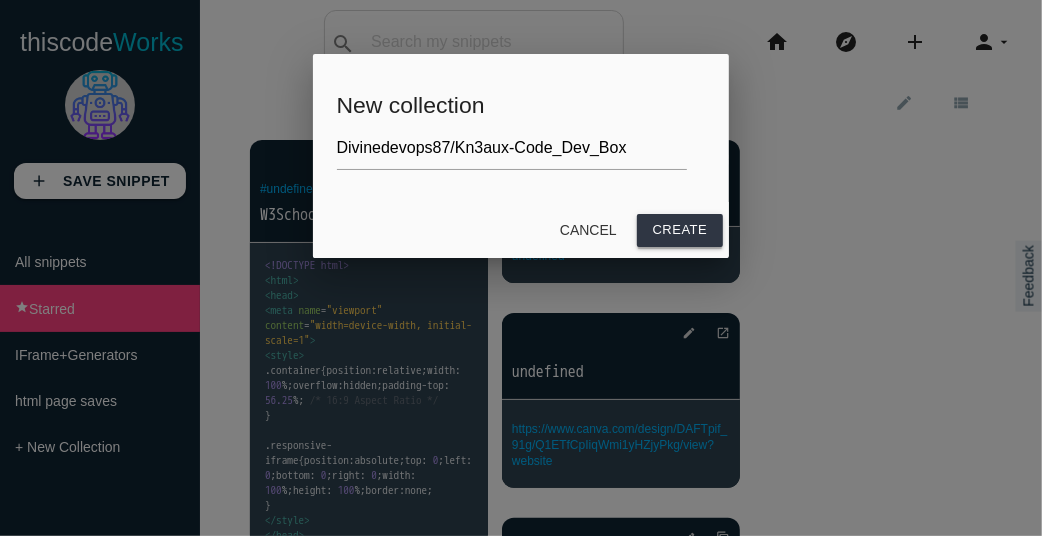 click on "Create" at bounding box center [680, 230] 